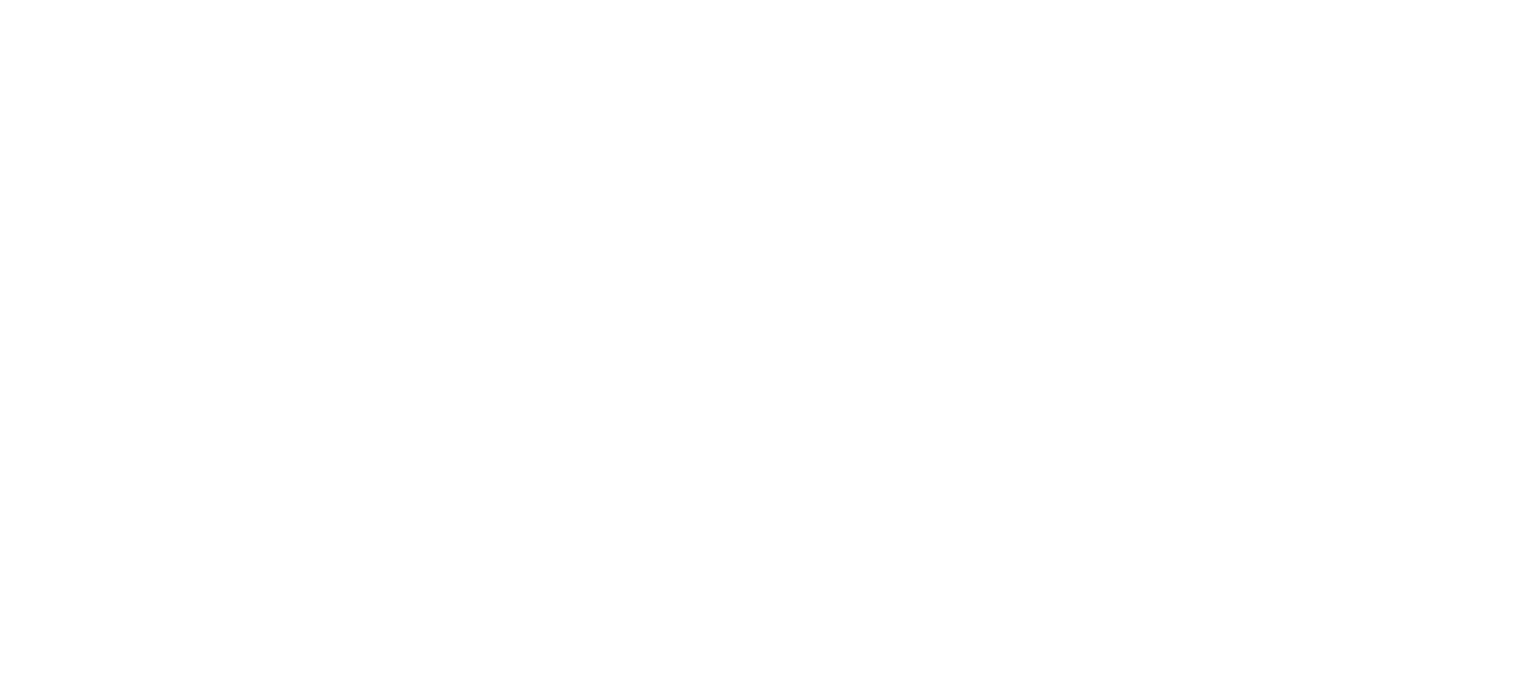 scroll, scrollTop: 0, scrollLeft: 0, axis: both 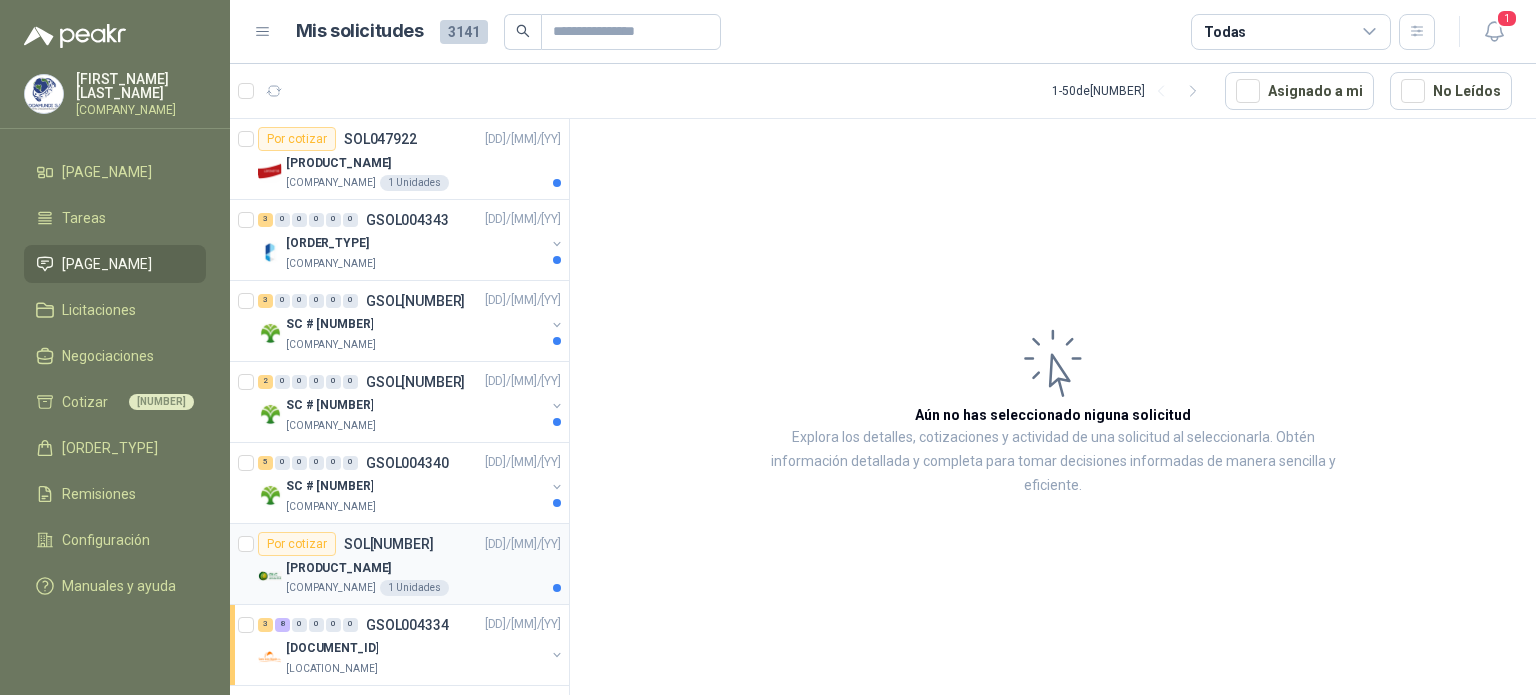 click on "[PRODUCT_NAME]" at bounding box center [338, 568] 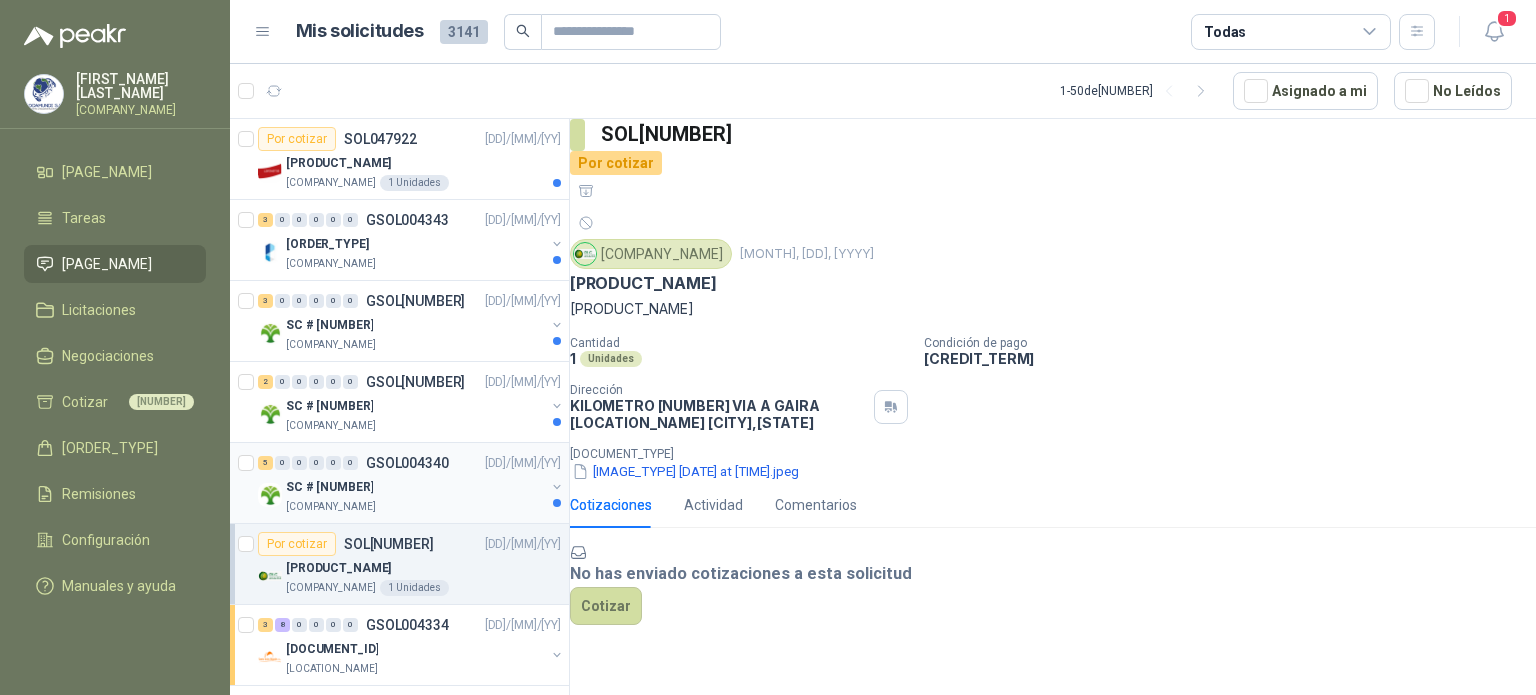 click on "[COMPANY_NAME]" at bounding box center [415, 507] 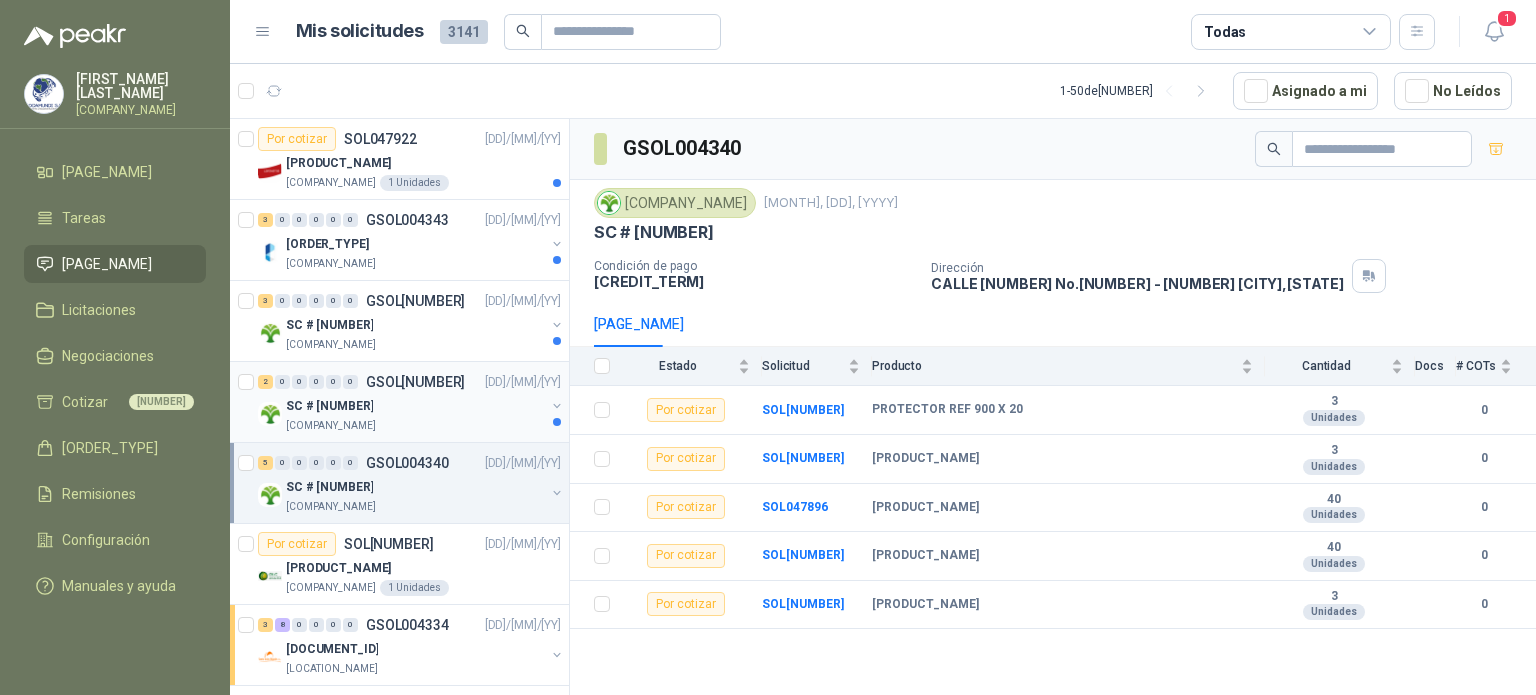 click on "SC # [NUMBER]" at bounding box center [415, 406] 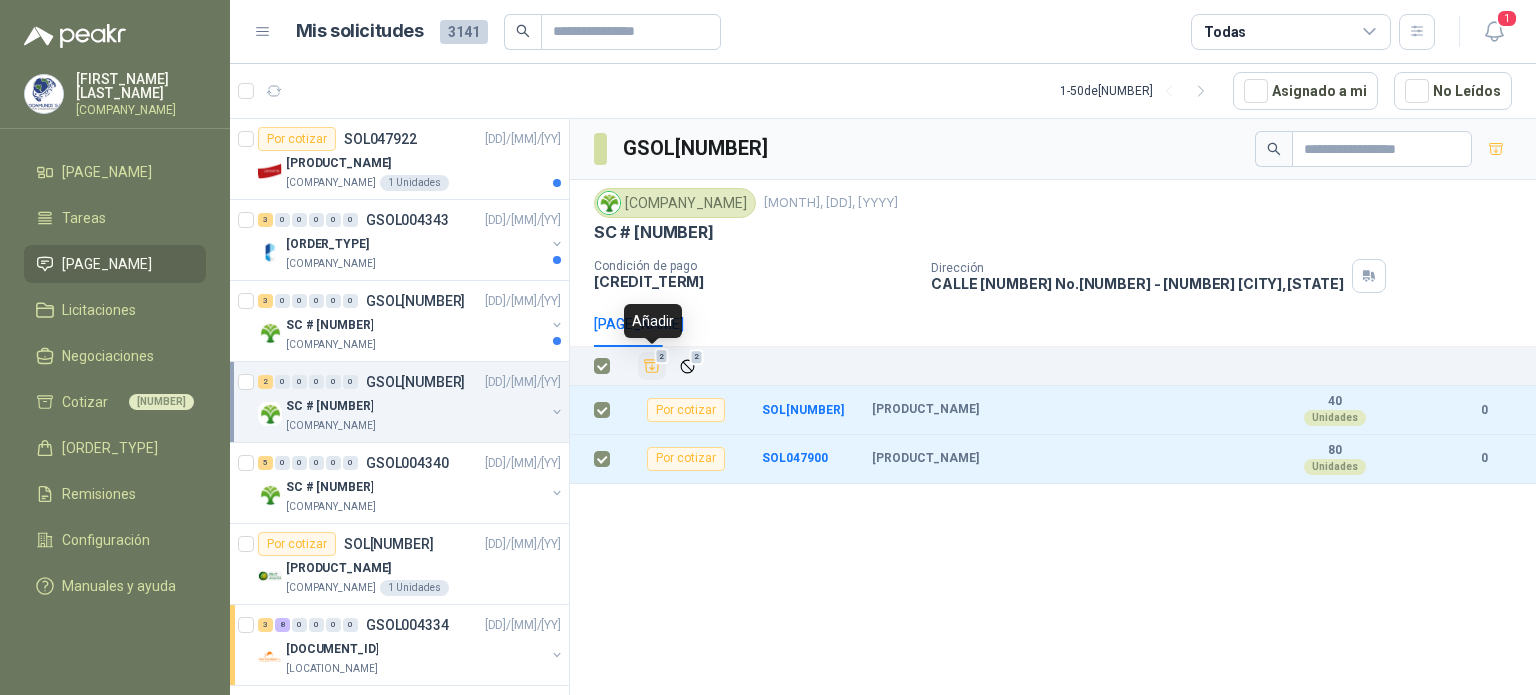 click at bounding box center (652, 366) 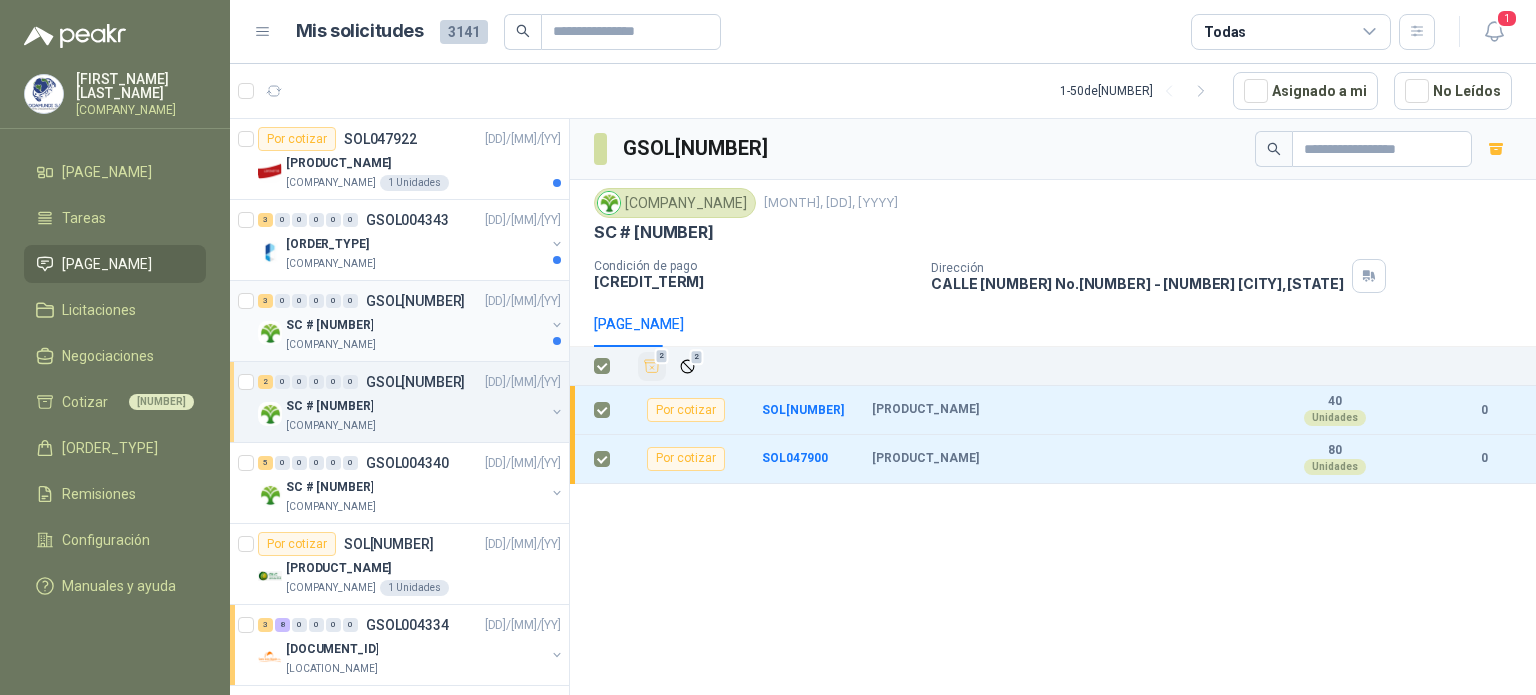 click on "SC # [NUMBER]" at bounding box center [415, 325] 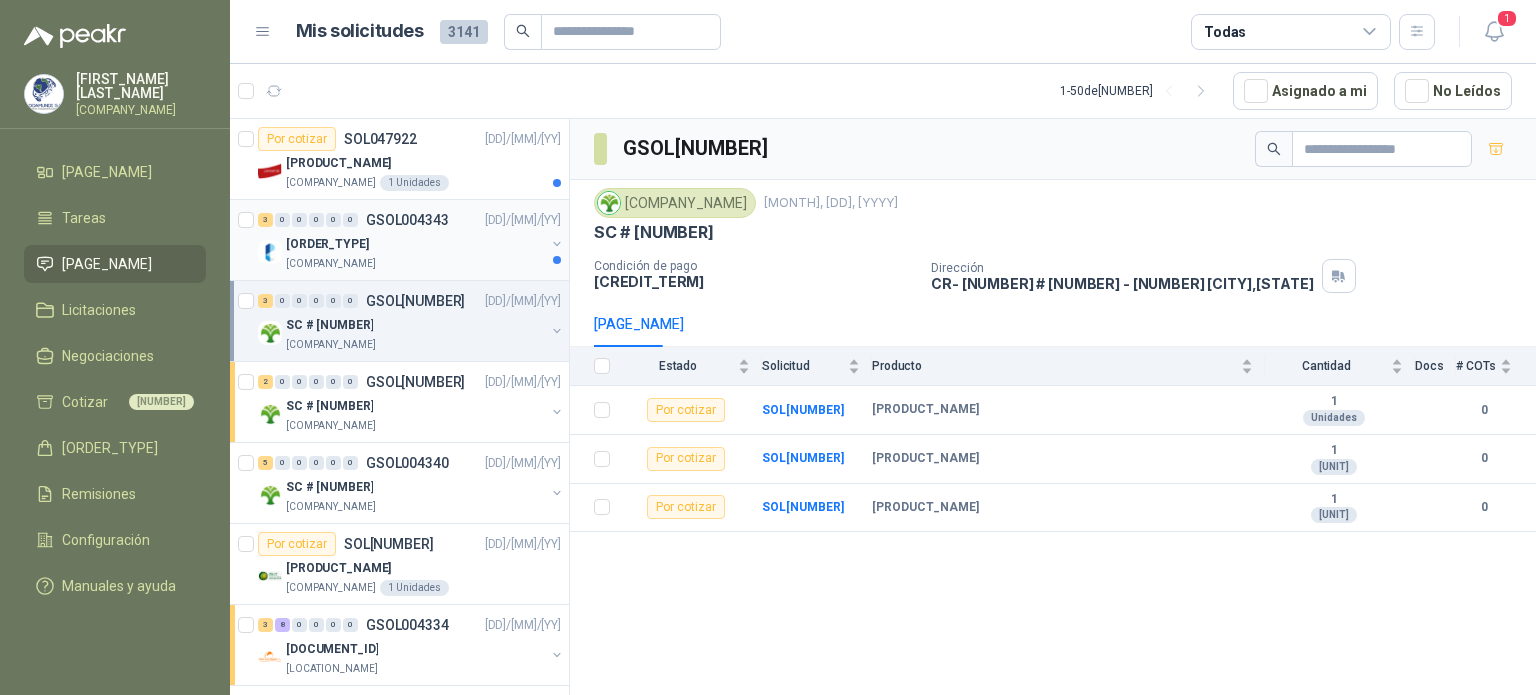 click on "[COMPANY_NAME]" at bounding box center (415, 264) 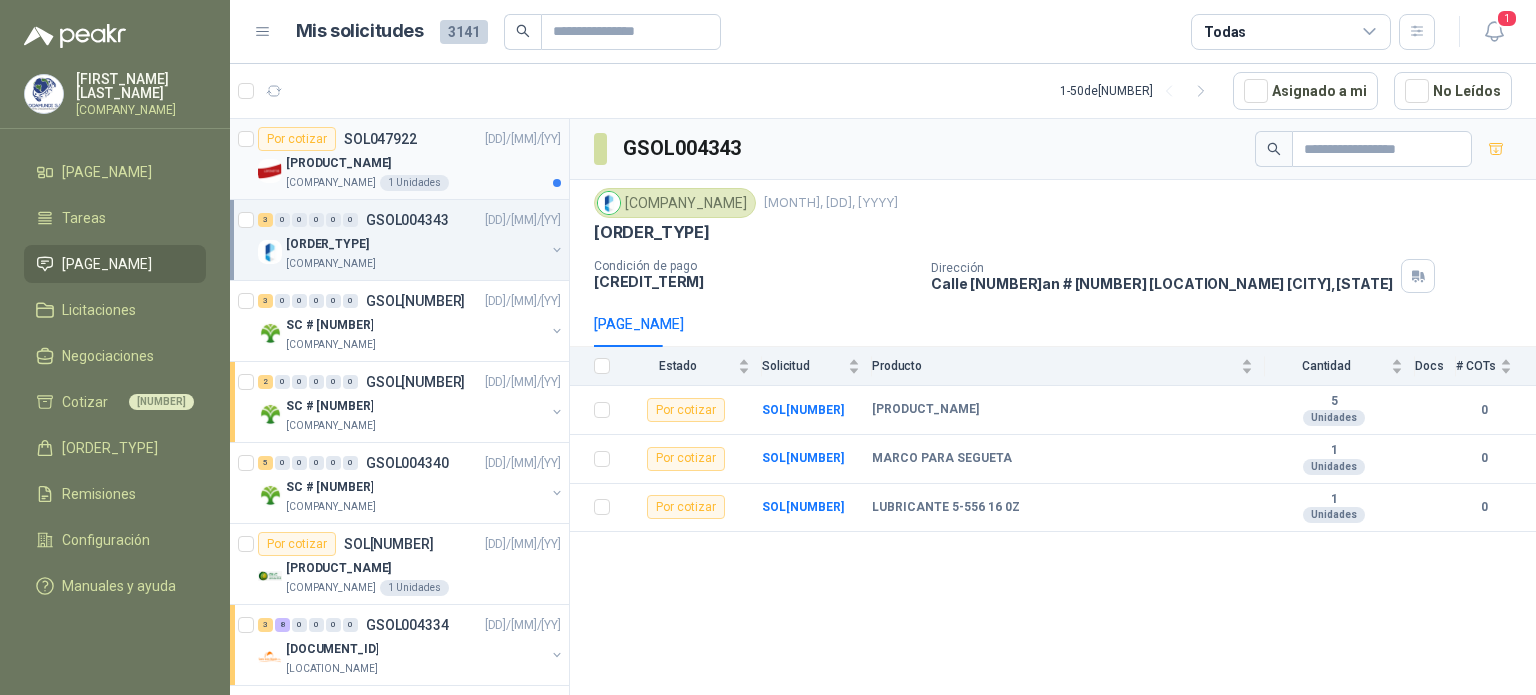 click on "[COMPANY_NAME] 1 Unidades" at bounding box center [423, 183] 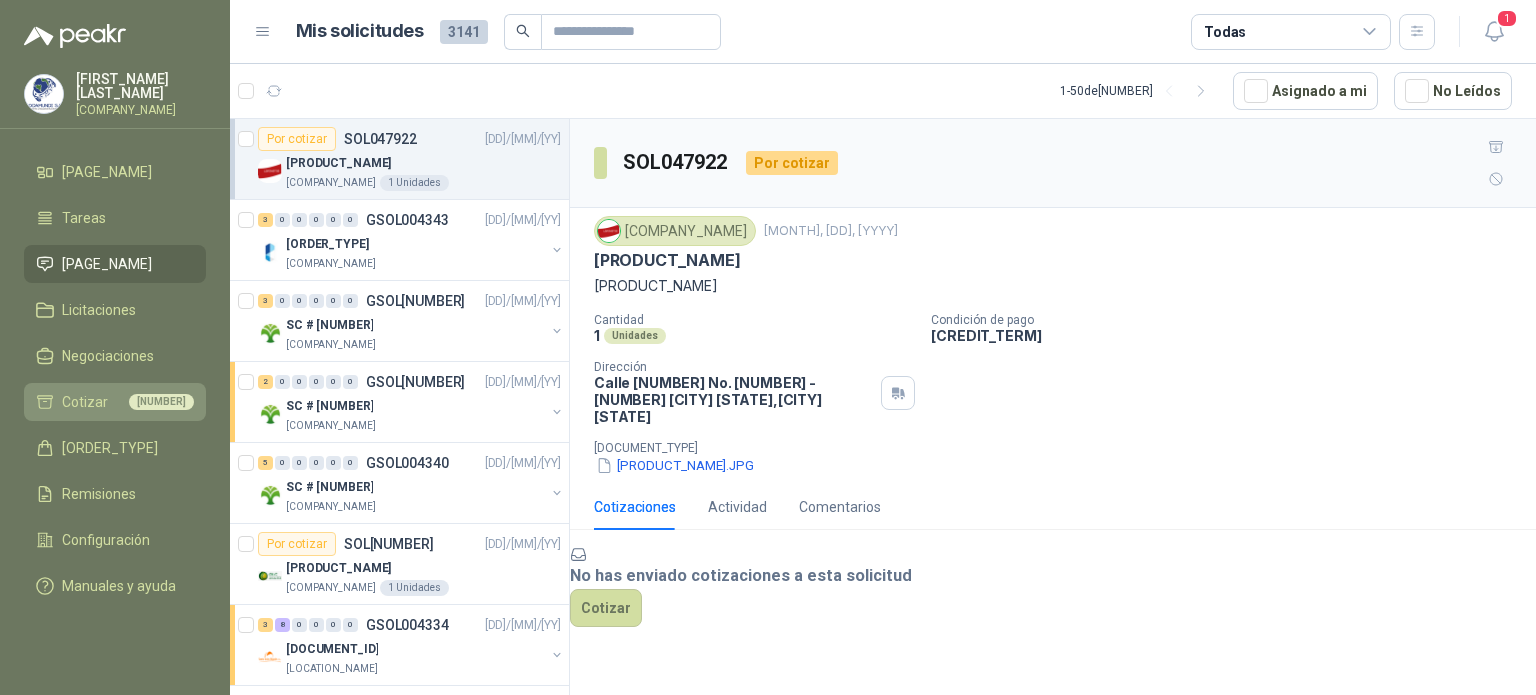 click on "Cotizar 6" at bounding box center [115, 402] 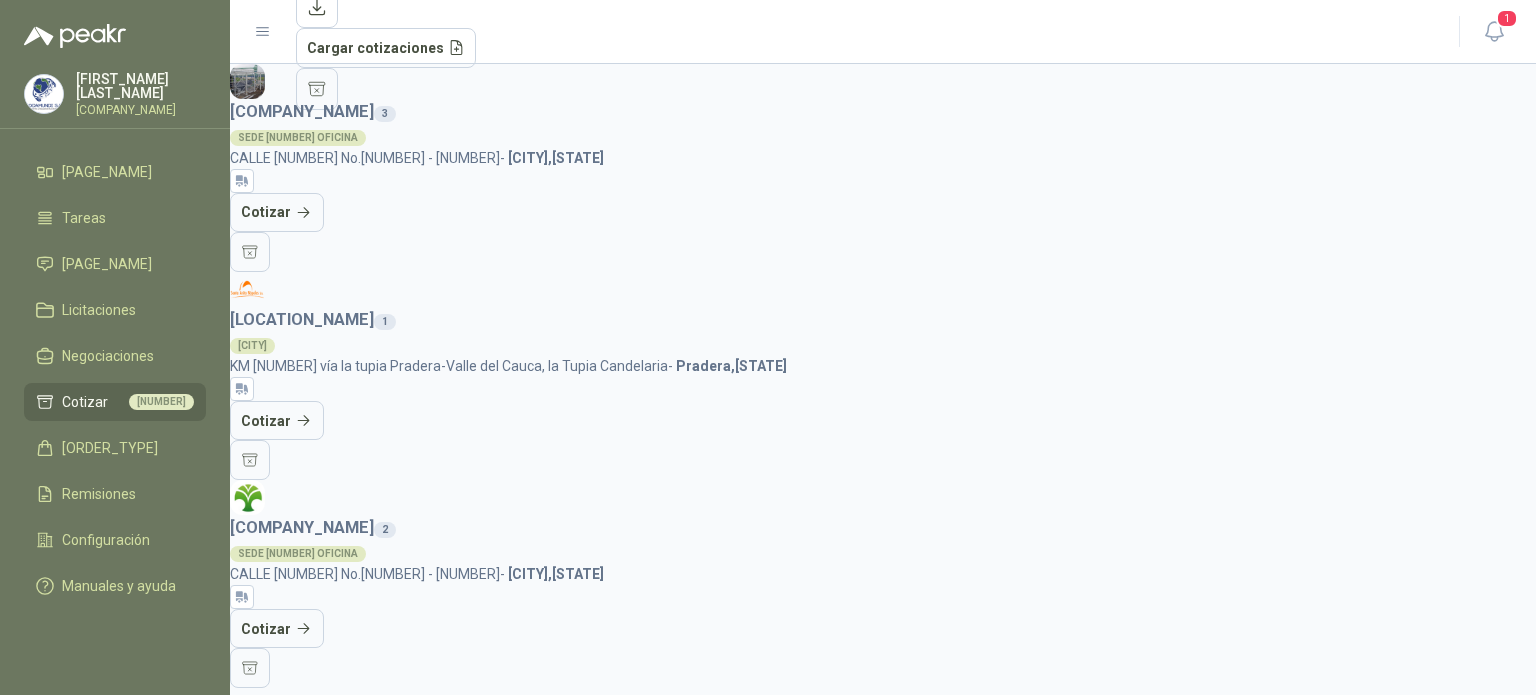 click on "SEDE [NUMBER] OFICINA [ADDRESS] - [CITY], [STATE]" at bounding box center [883, 159] 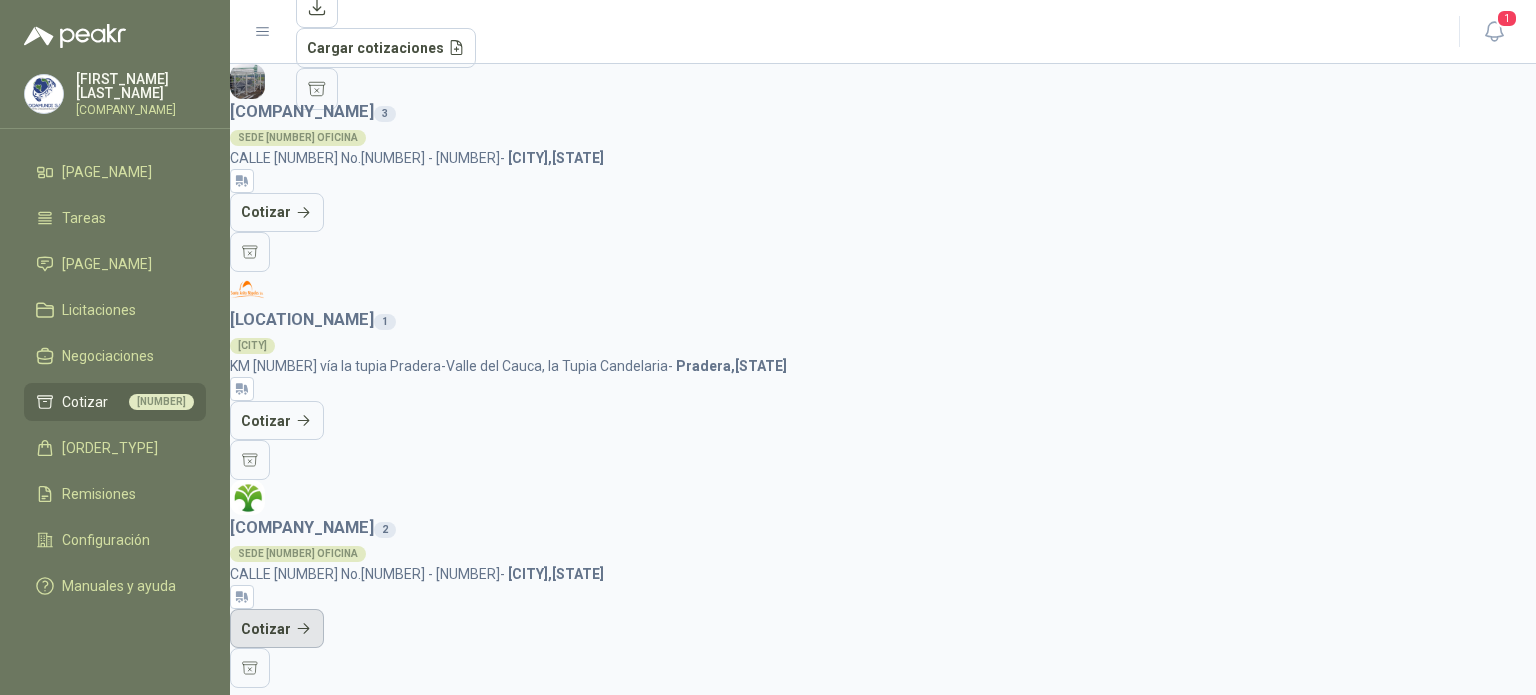 click on "Cotizar" at bounding box center [277, 629] 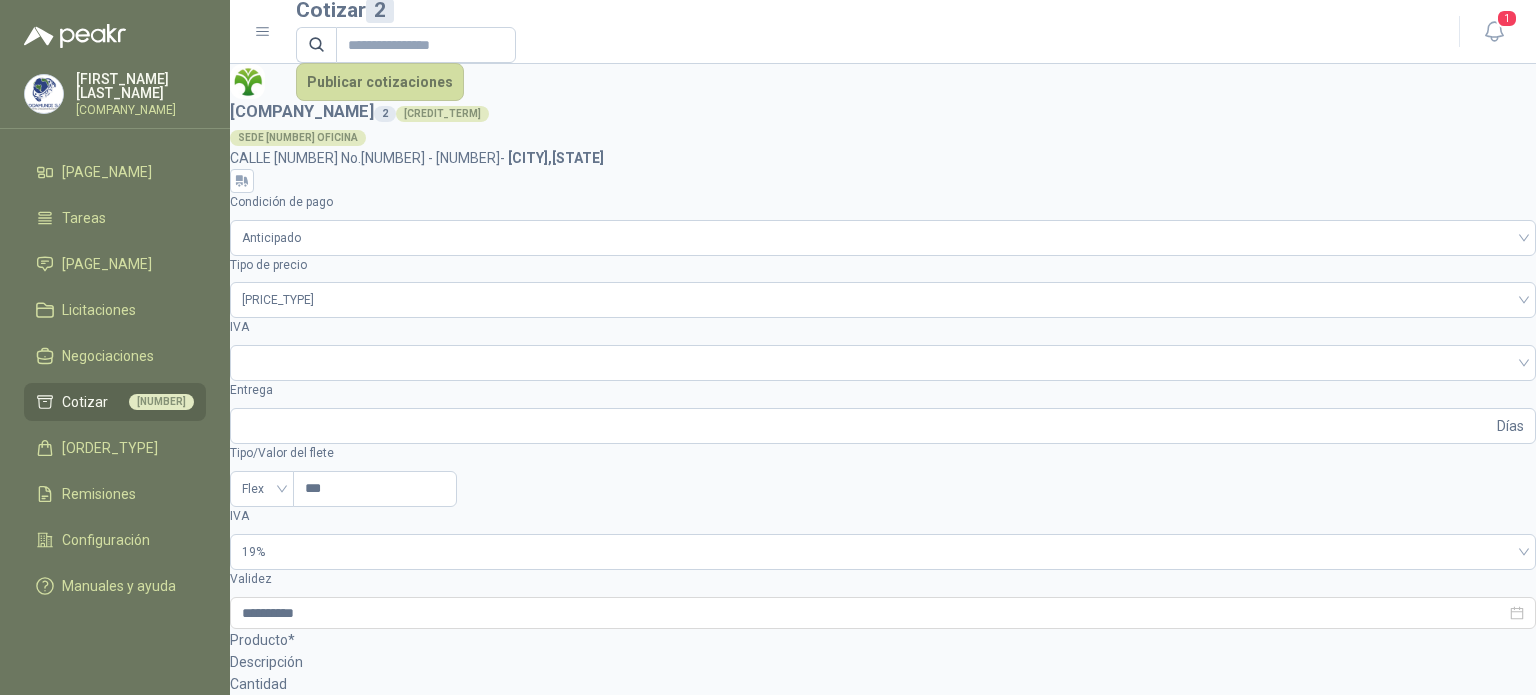 click on "SOL[NUMBER] - [PRODUCT_NAME]" at bounding box center [883, 861] 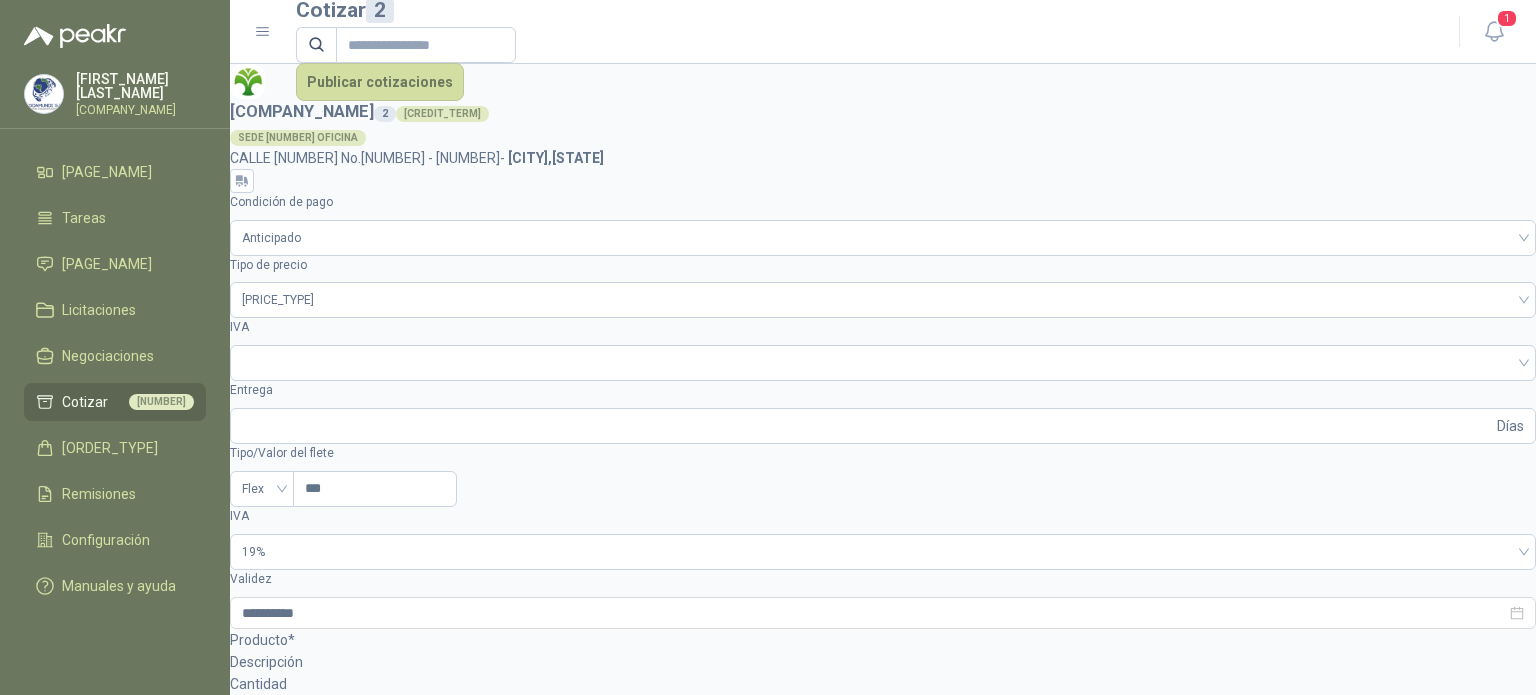 type on "*********" 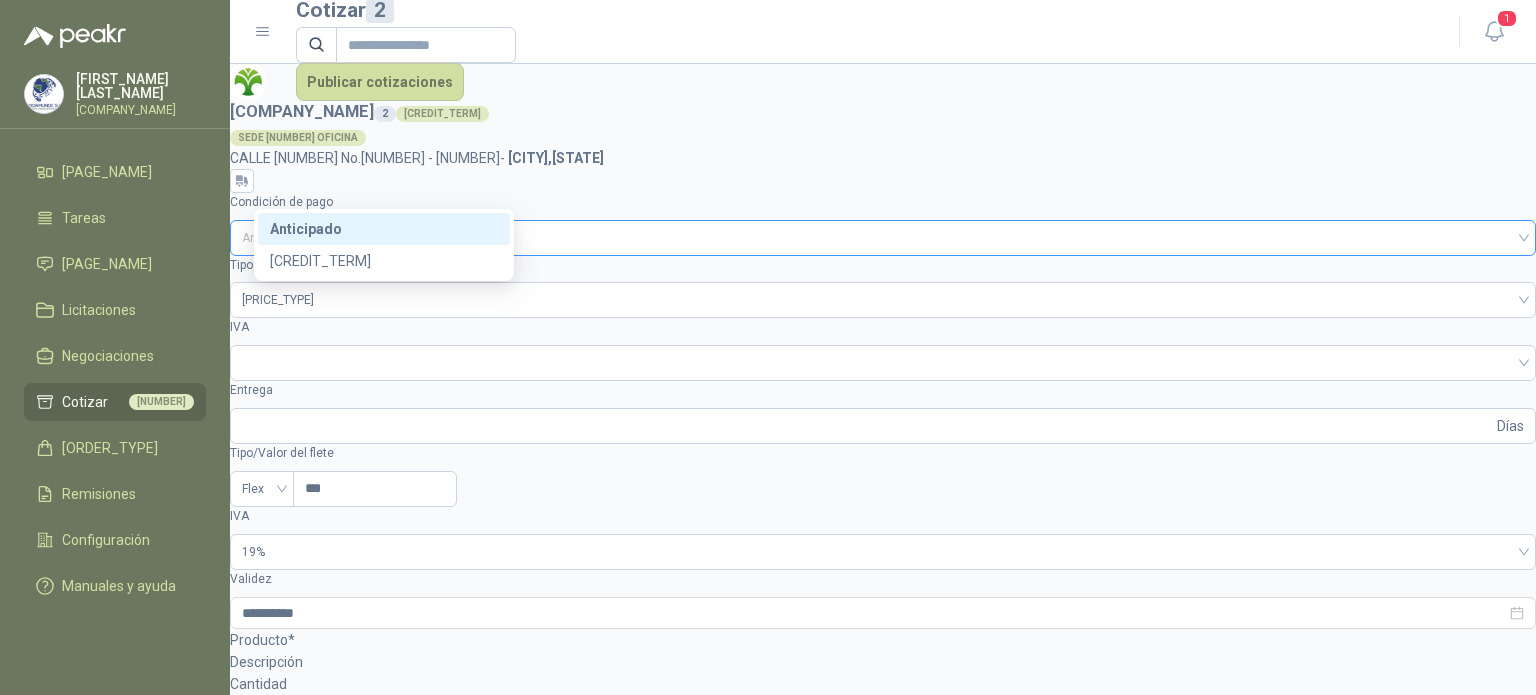 click on "Anticipado" at bounding box center (883, 238) 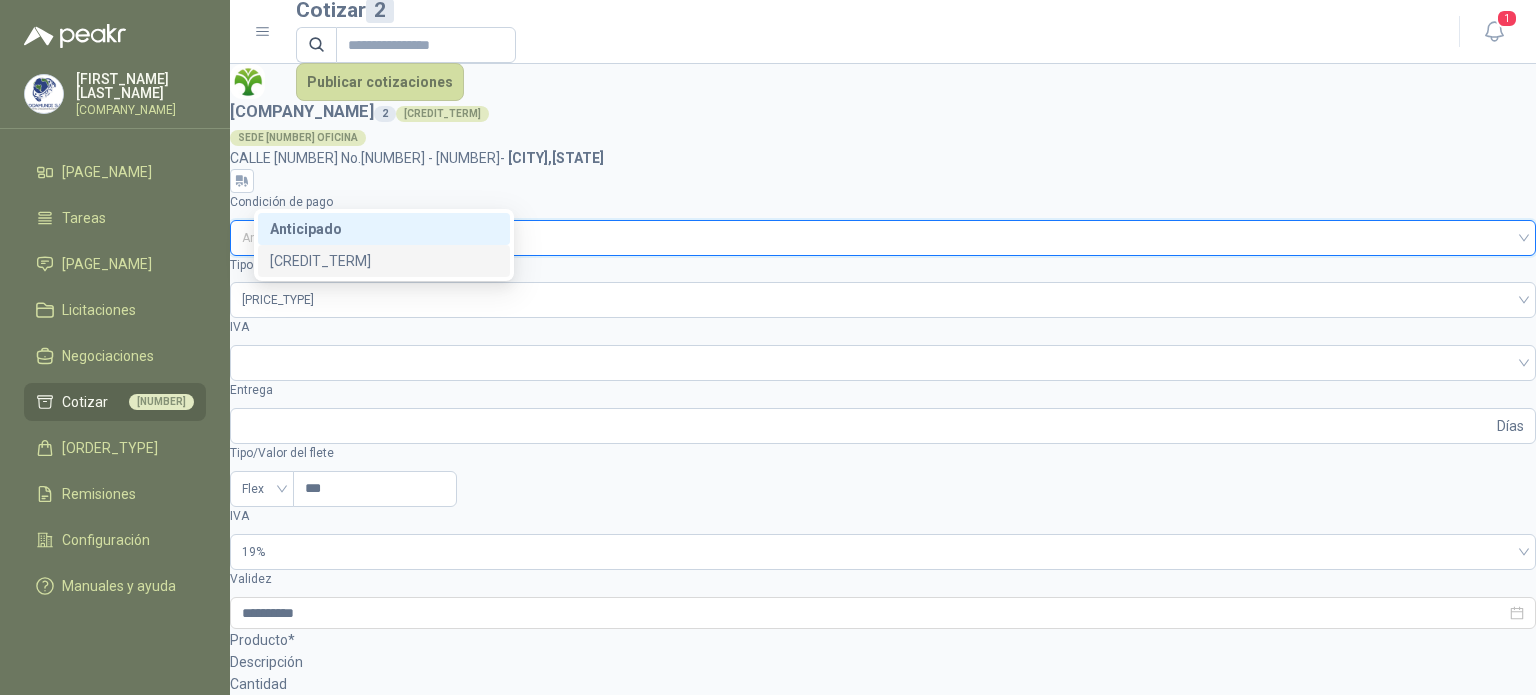 click on "[CREDIT_TERM]" at bounding box center (384, 261) 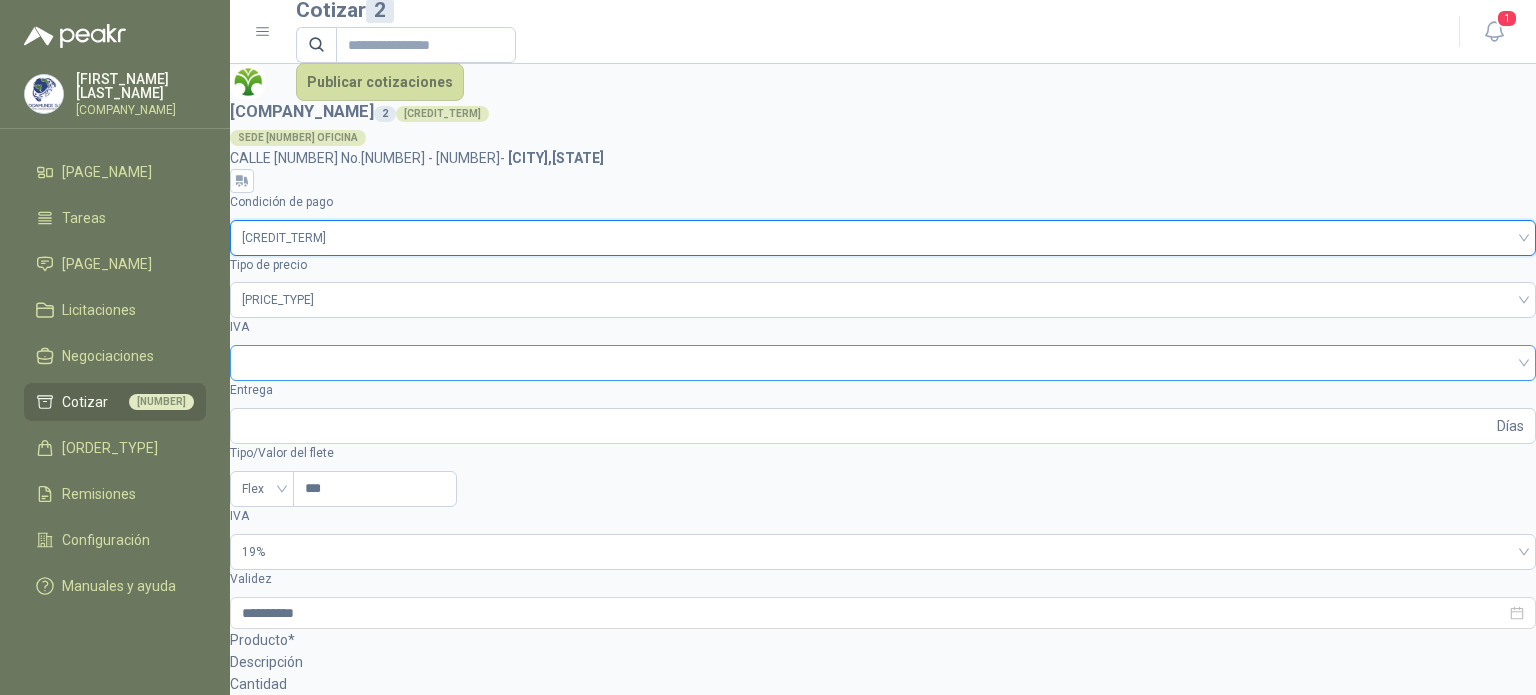 click at bounding box center (883, 361) 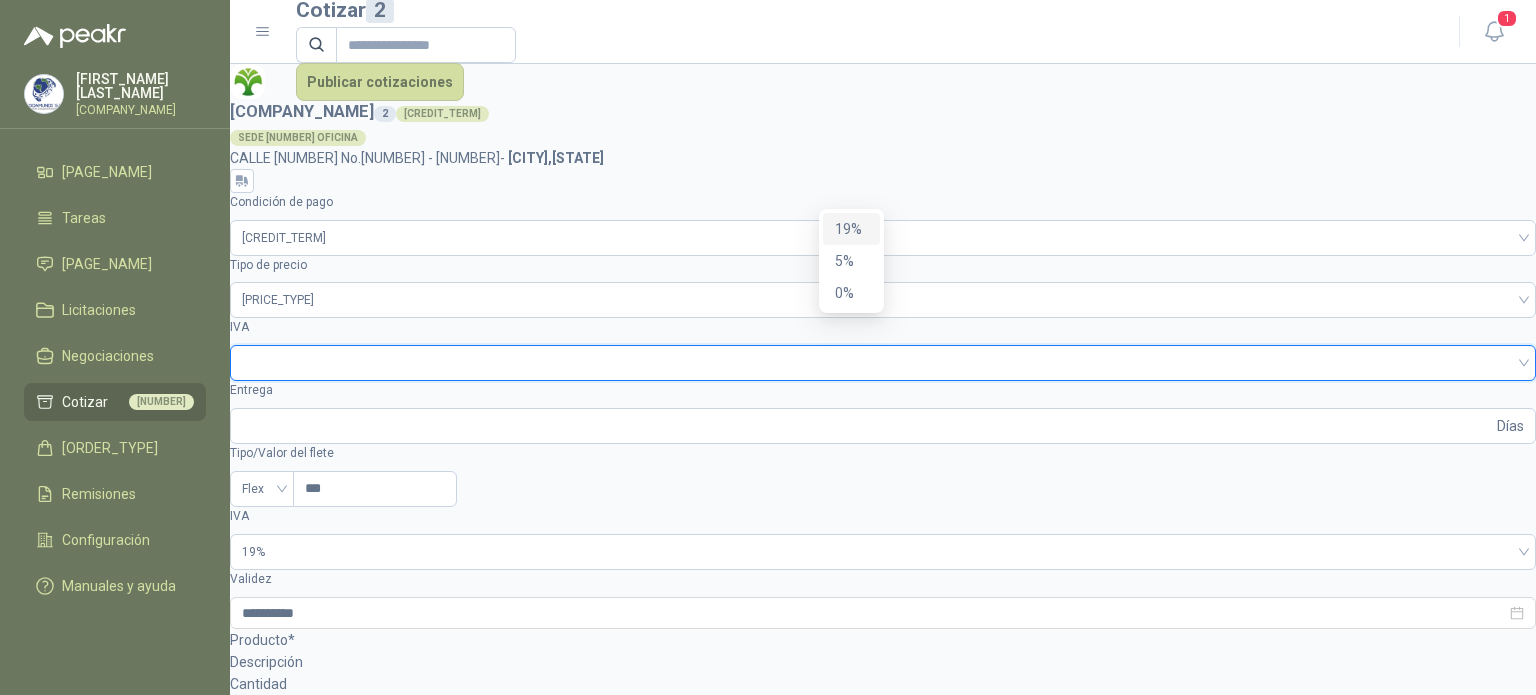 click on "19%" at bounding box center (0, 0) 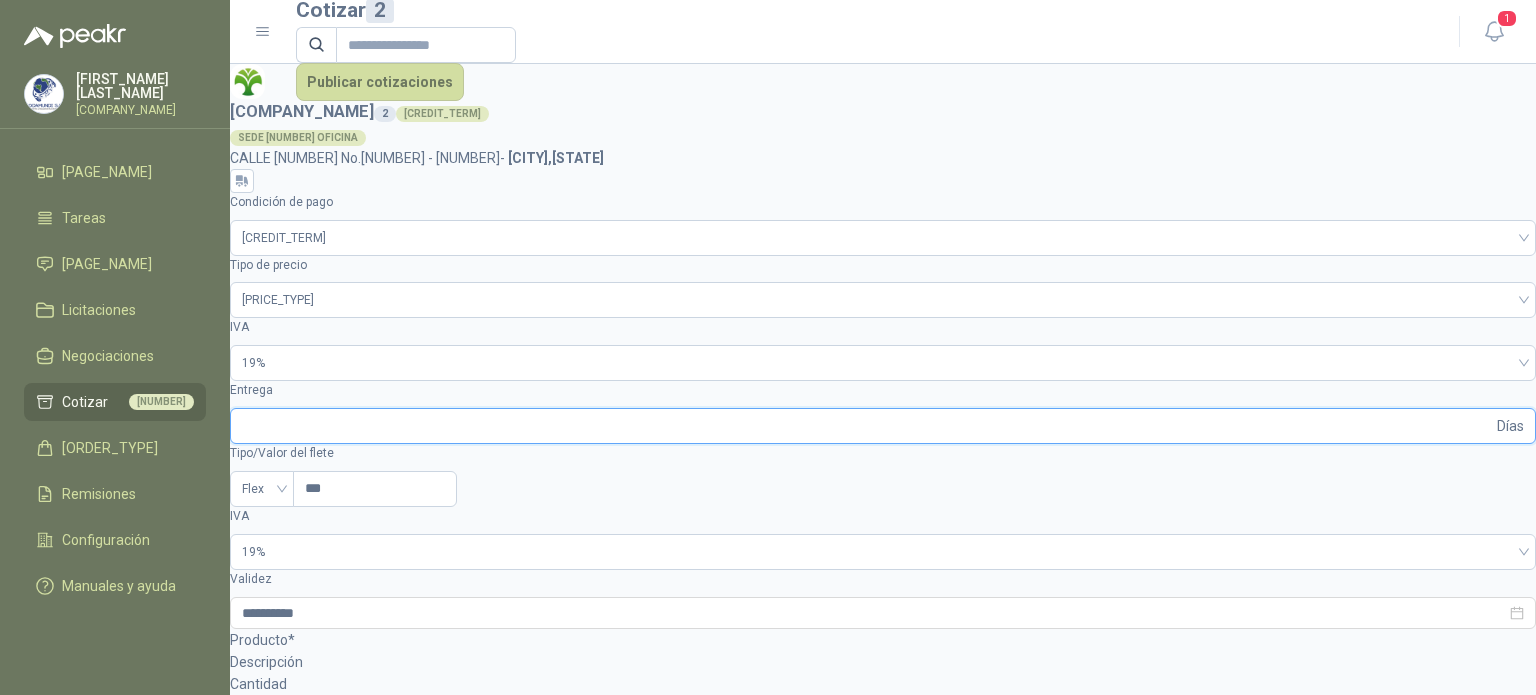 click on "Entrega" at bounding box center [867, 426] 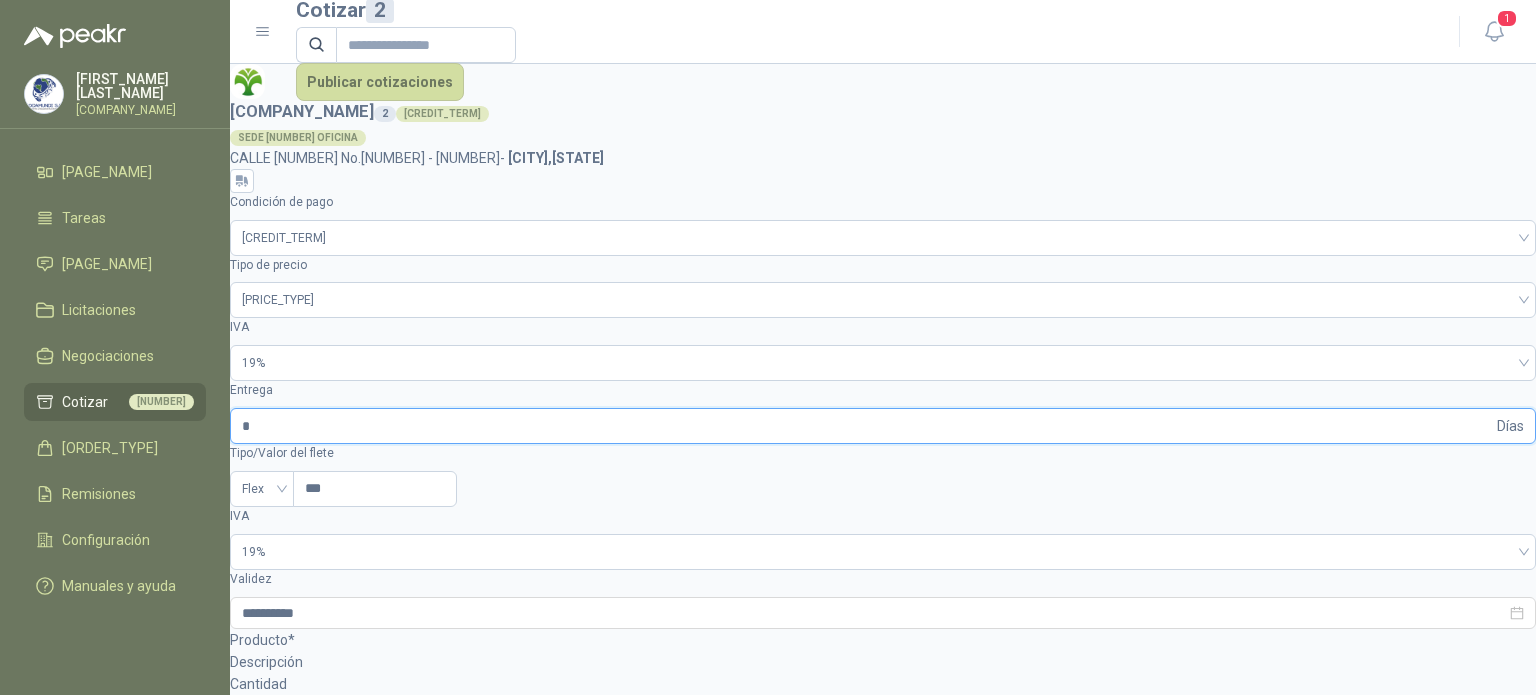 type on "*" 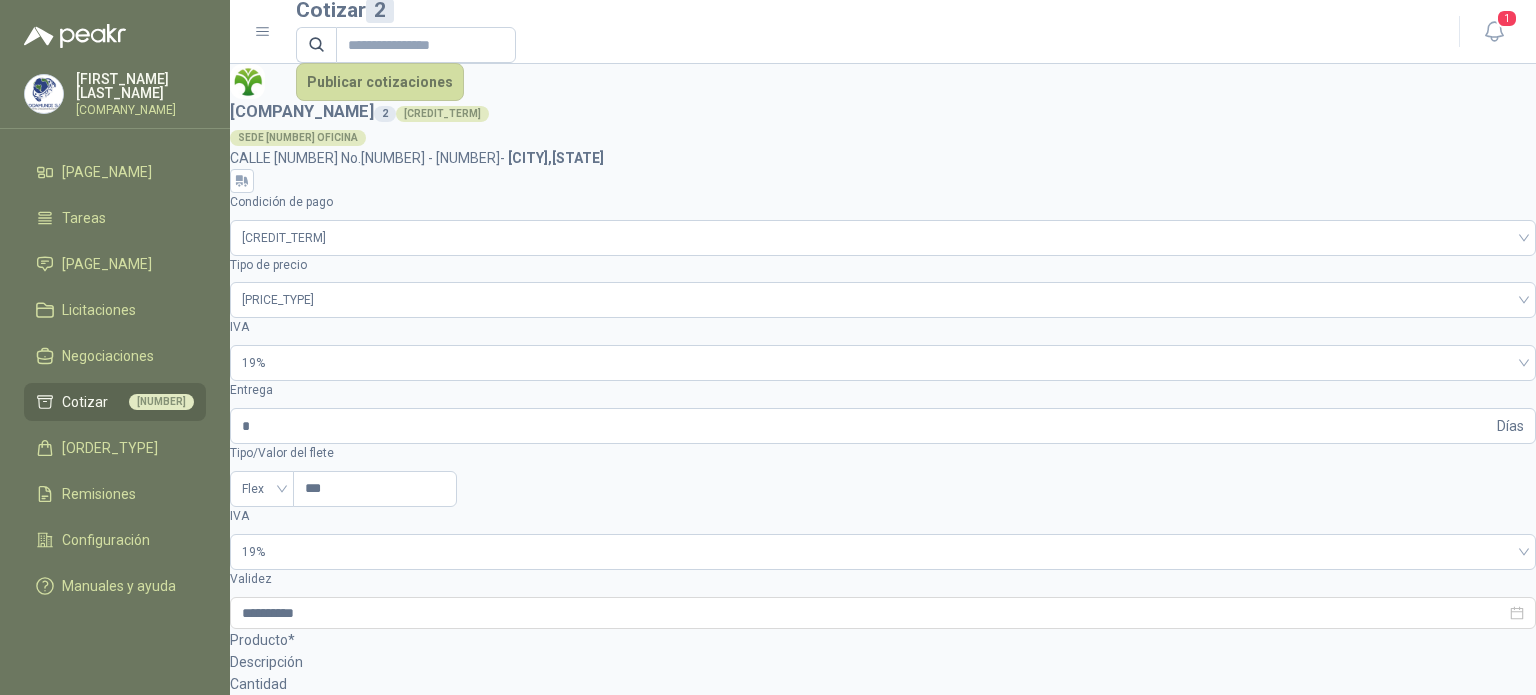click on "[COMPANY_NAME] [CREDIT_TERM]" at bounding box center [883, 112] 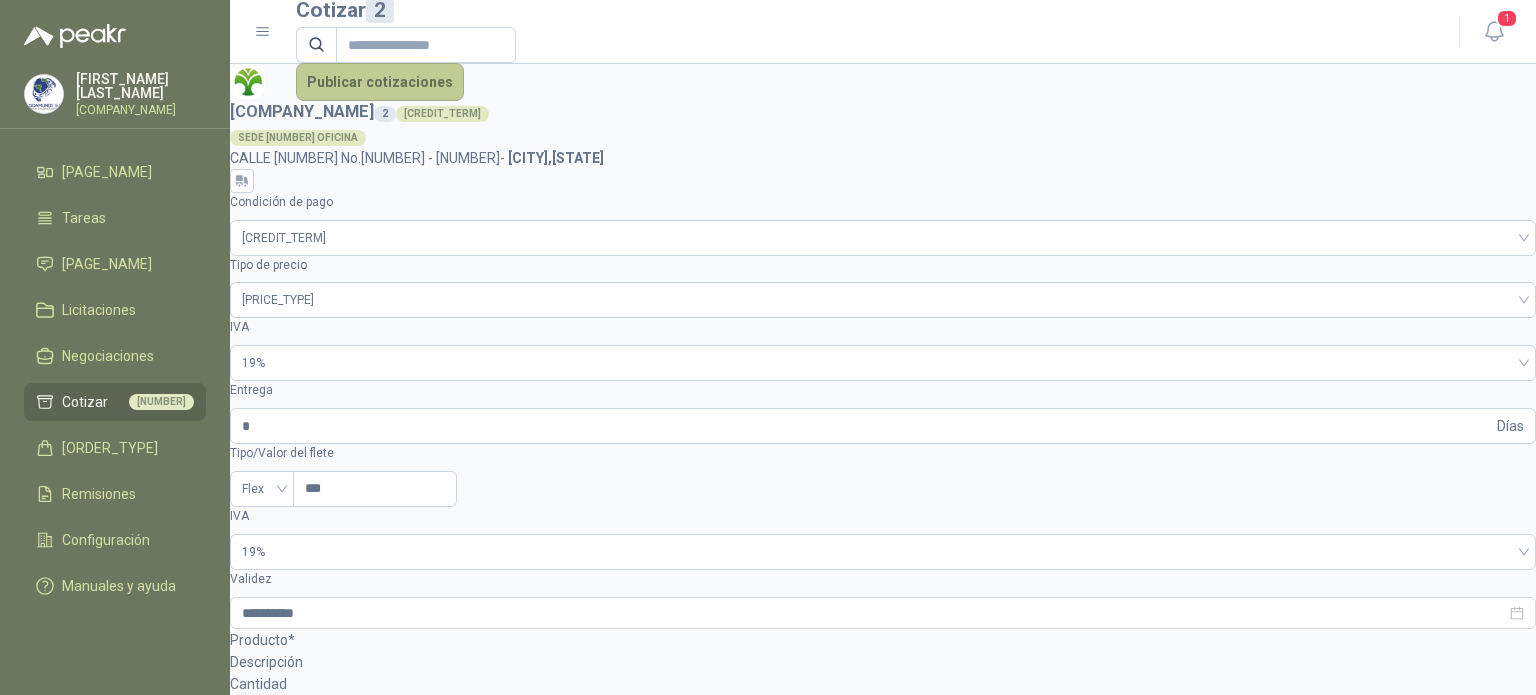 click on "Publicar cotizaciones" at bounding box center (380, 82) 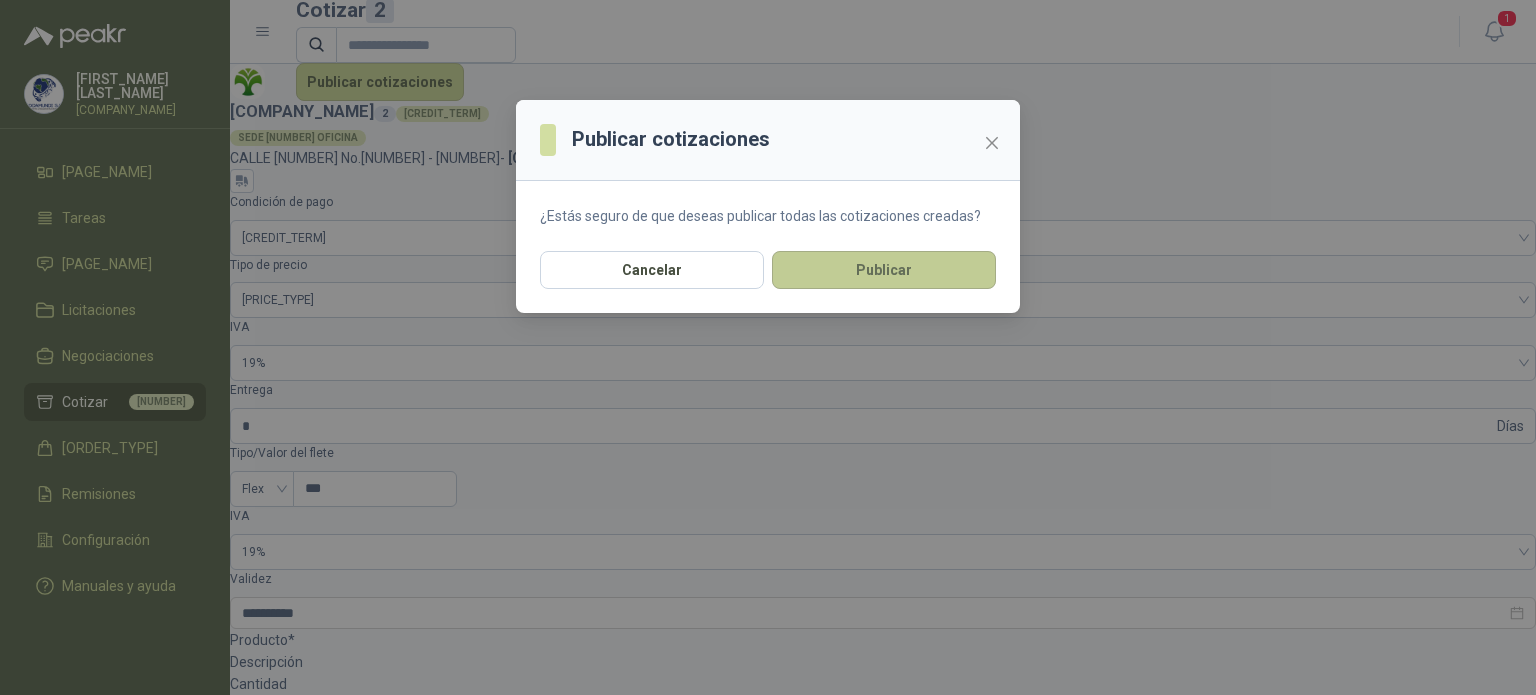 click on "Publicar" at bounding box center [884, 270] 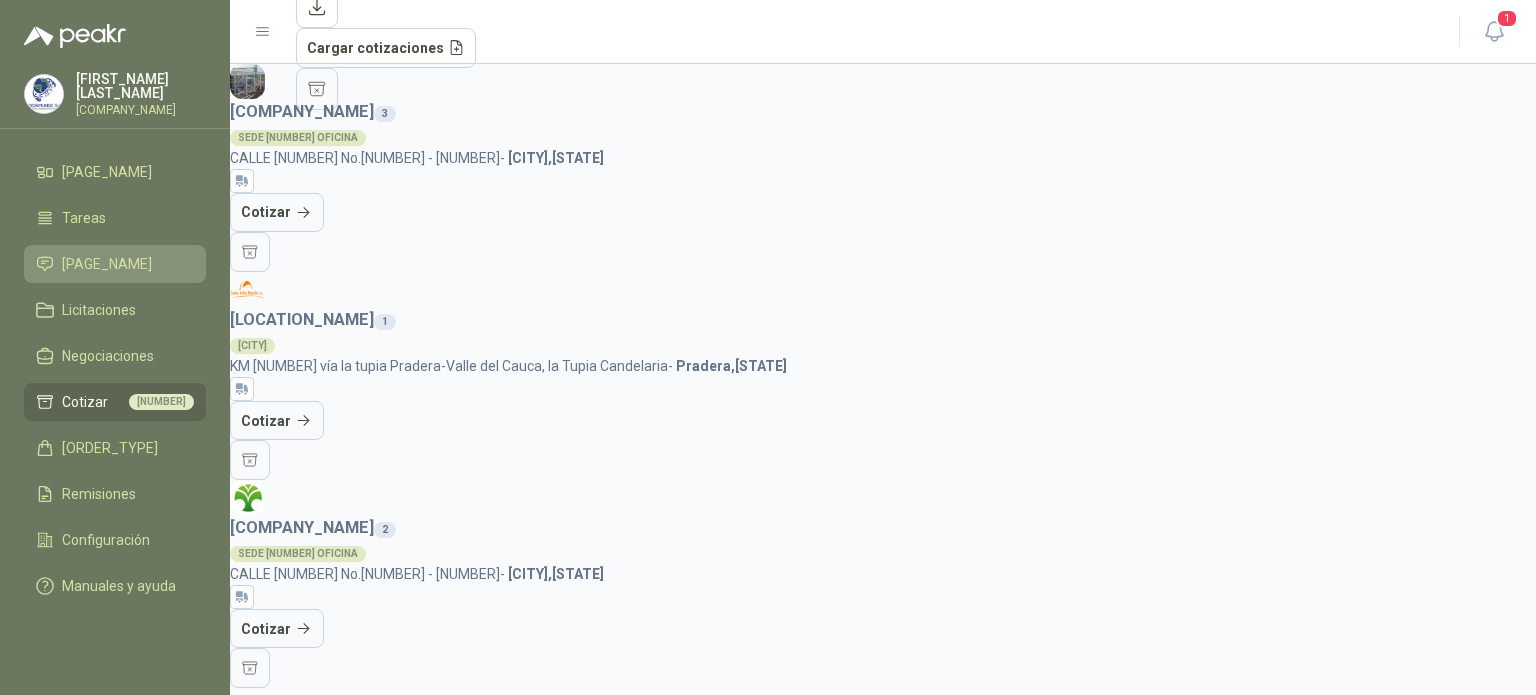 click on "[PAGE_NAME]" at bounding box center [107, 264] 